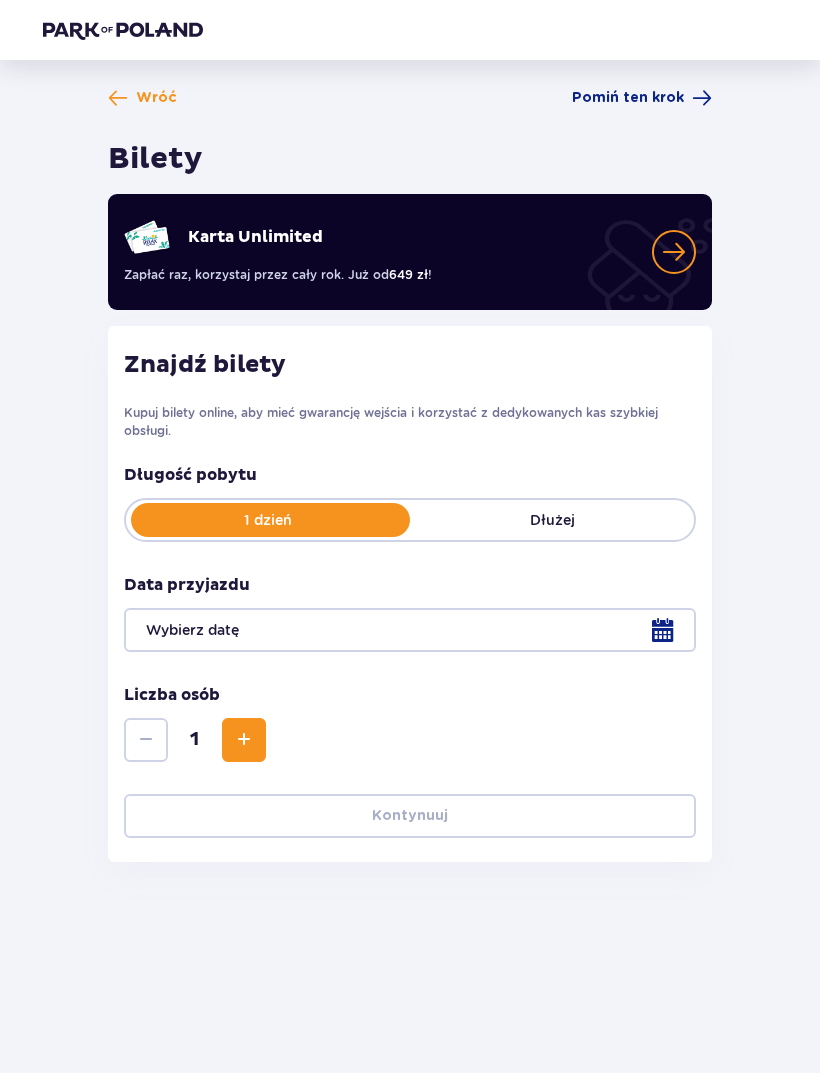 scroll, scrollTop: 0, scrollLeft: 0, axis: both 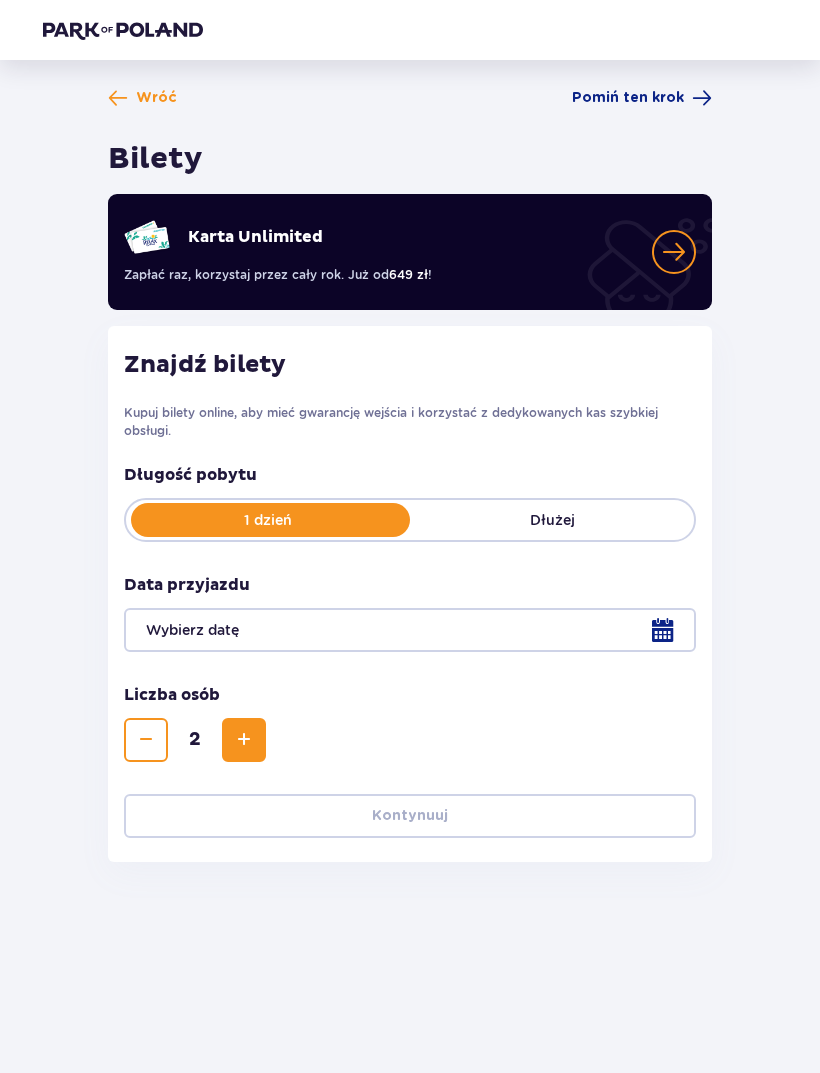 click at bounding box center (410, 630) 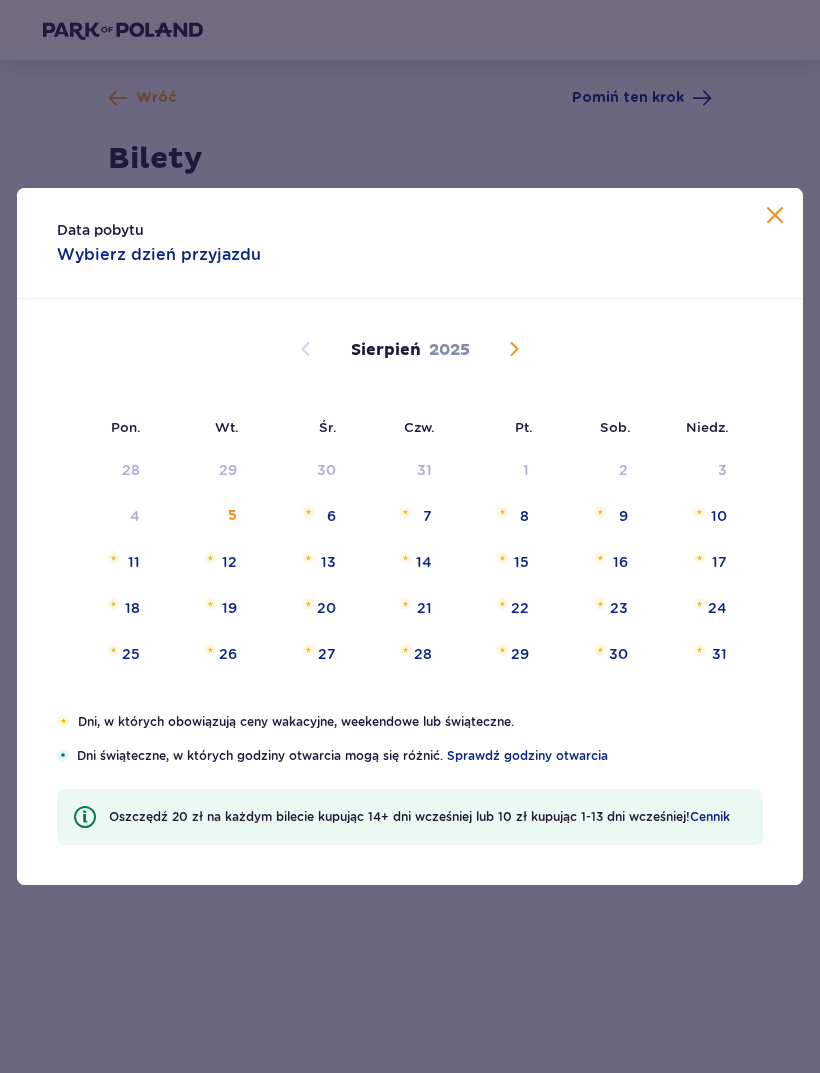 click on "Data pobytu Wybierz dzień przyjazdu Pon. Wt. Śr. Czw. Pt. Sob. Niedz. Lipiec [YEAR] [DAY] 1 2 3 4 5 6 7 8 9 10 11 12 13 14 15 16 17 18 19 20 21 22 23 24 25 26 27 28 29 30 31 1 2 3 Sierpień [YEAR] 28 29 30 31 1 2 3 4 5 6 7 8 9 10 11 12 13 14 15 16 17 18 19 20 21 22 23 24 25 26 27 28 29 30 31 Wrzesień [YEAR] 1 2 3 4 5 6 7 8 9 10 11 12 13 14 15 16 17 18 19 20 21 22 23 24 25 26 27 28 29 30 1 2 3 4 5 Dni, w których obowiązują ceny wakacyjne, weekendowe lub świąteczne. Dni świąteczne, w których godziny otwarcia mogą się różnić. Sprawdź godziny otwarcia Oszczędź [CURRENCY][AMOUNT] na każdym bilecie kupując [AGE]+ dni wcześniej lub [CURRENCY][AMOUNT] kupując [AGE]- [AGE]+ dni wcześniej! Cennik" at bounding box center [410, 536] 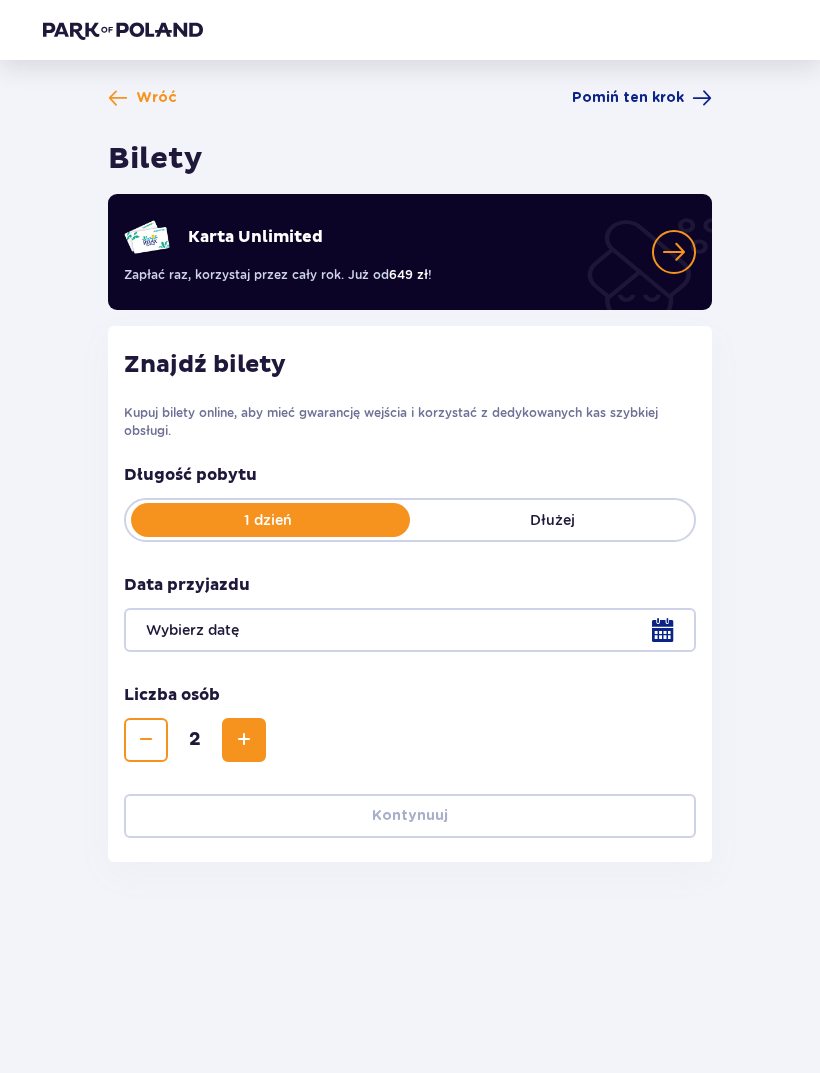 scroll, scrollTop: 64, scrollLeft: 0, axis: vertical 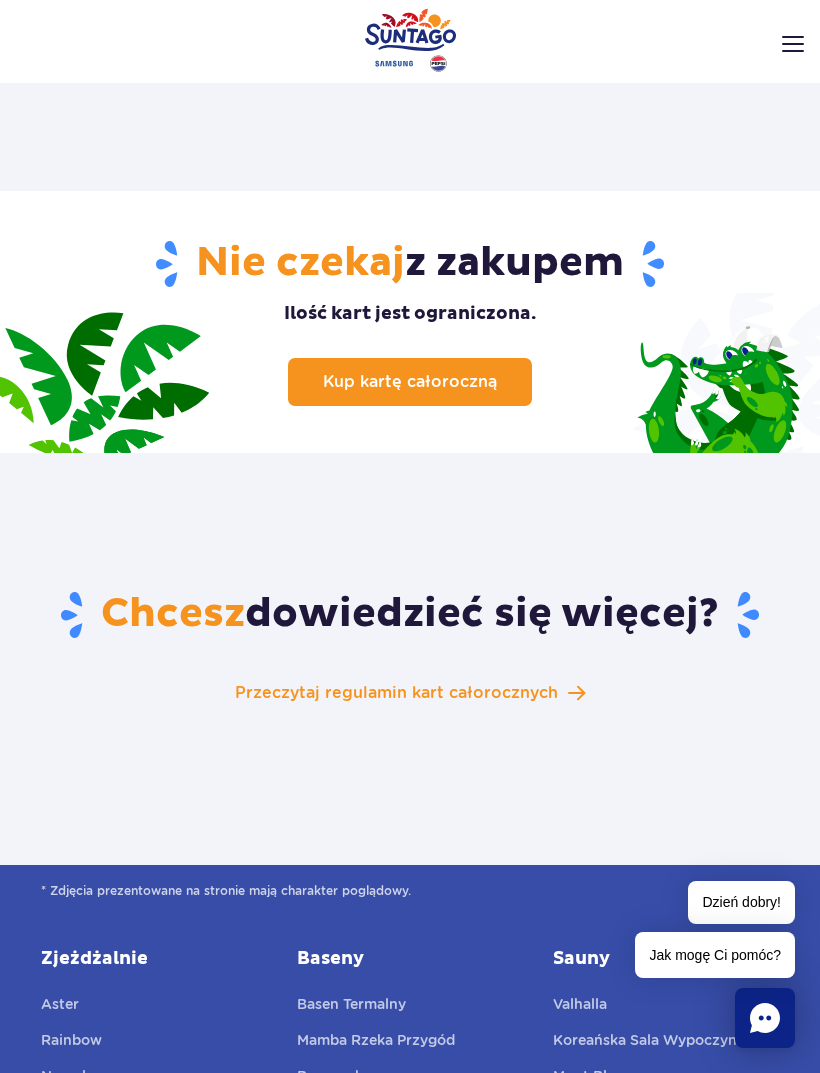click at bounding box center [576, 693] 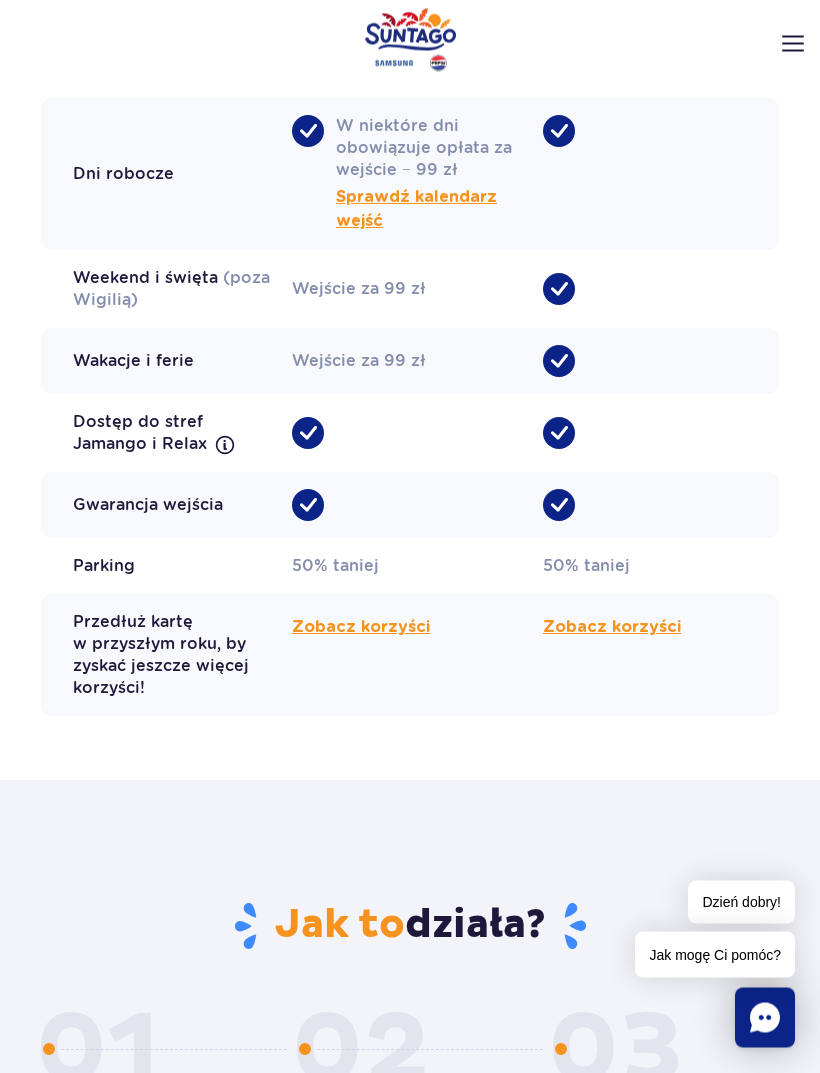 scroll, scrollTop: 1536, scrollLeft: 0, axis: vertical 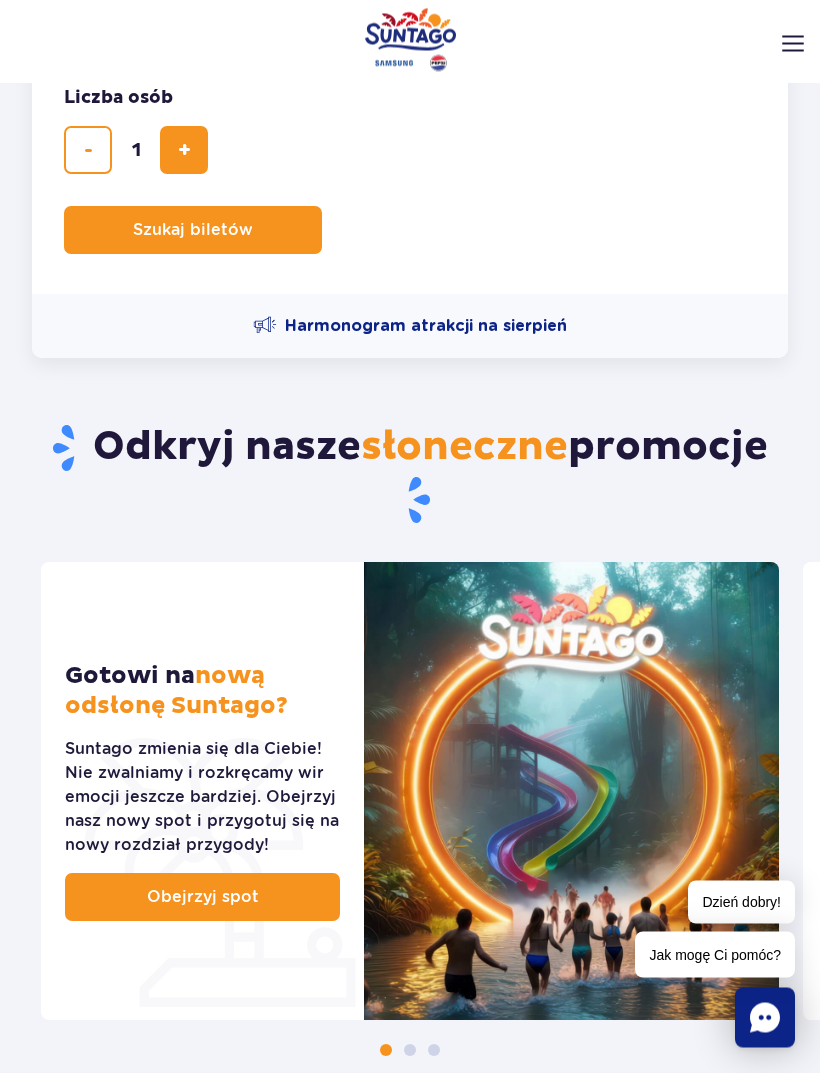 click on "Harmonogram atrakcji na sierpień" at bounding box center [426, 327] 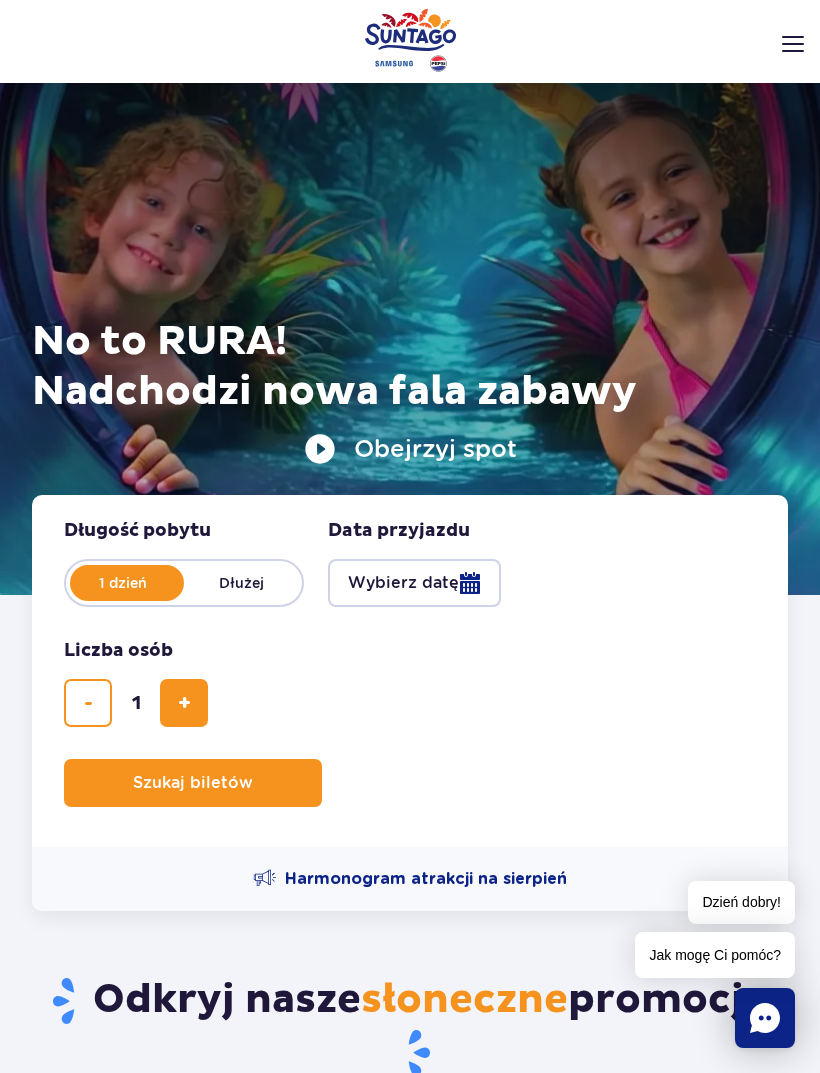 scroll, scrollTop: 0, scrollLeft: 0, axis: both 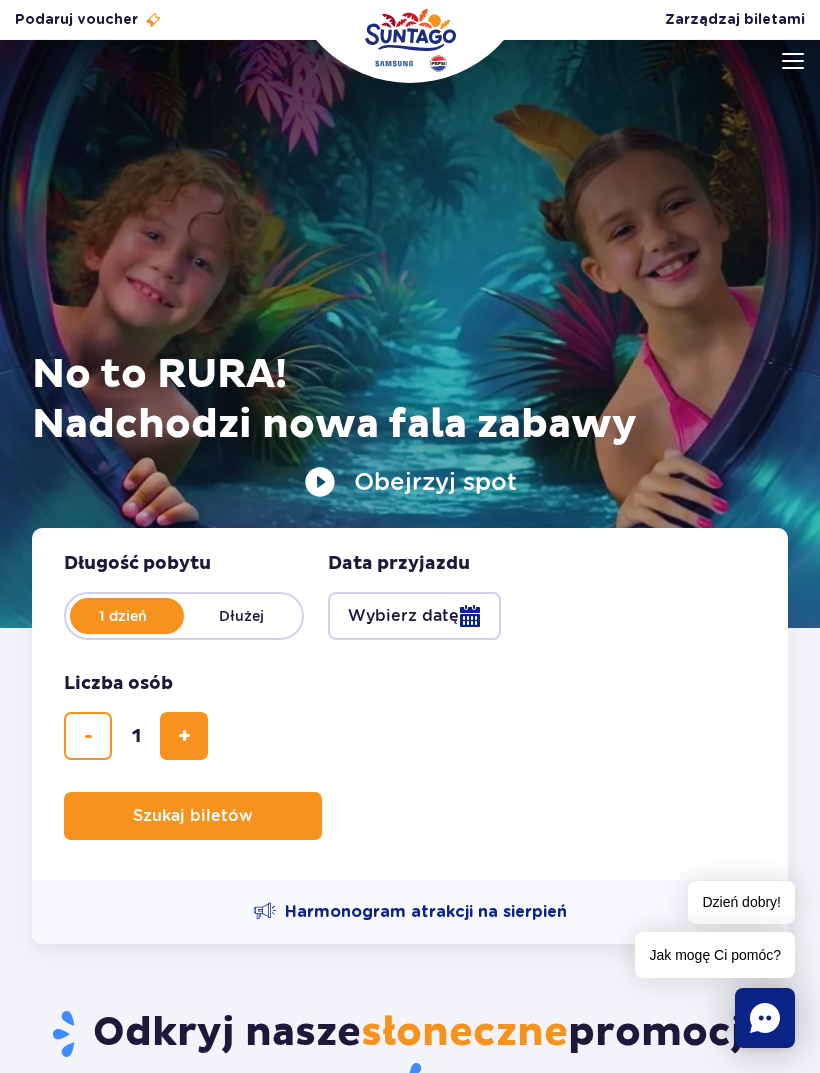 click at bounding box center [793, 61] 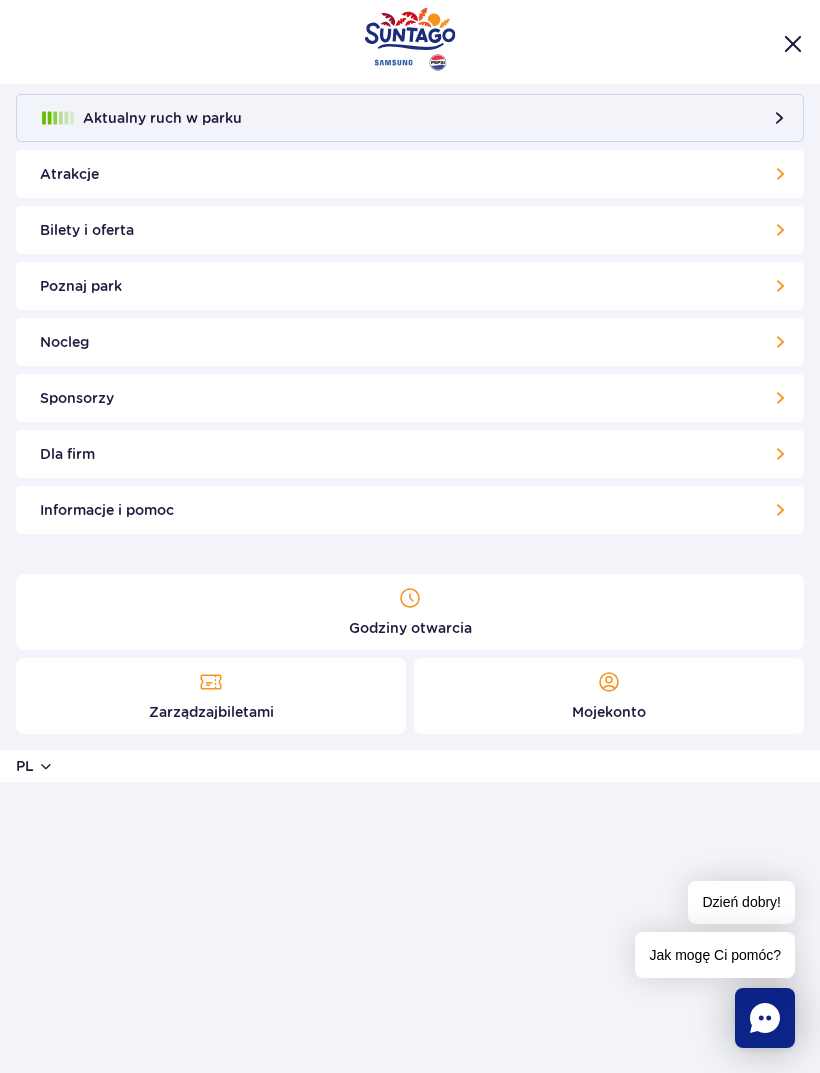 click on "Atrakcje" at bounding box center (410, 174) 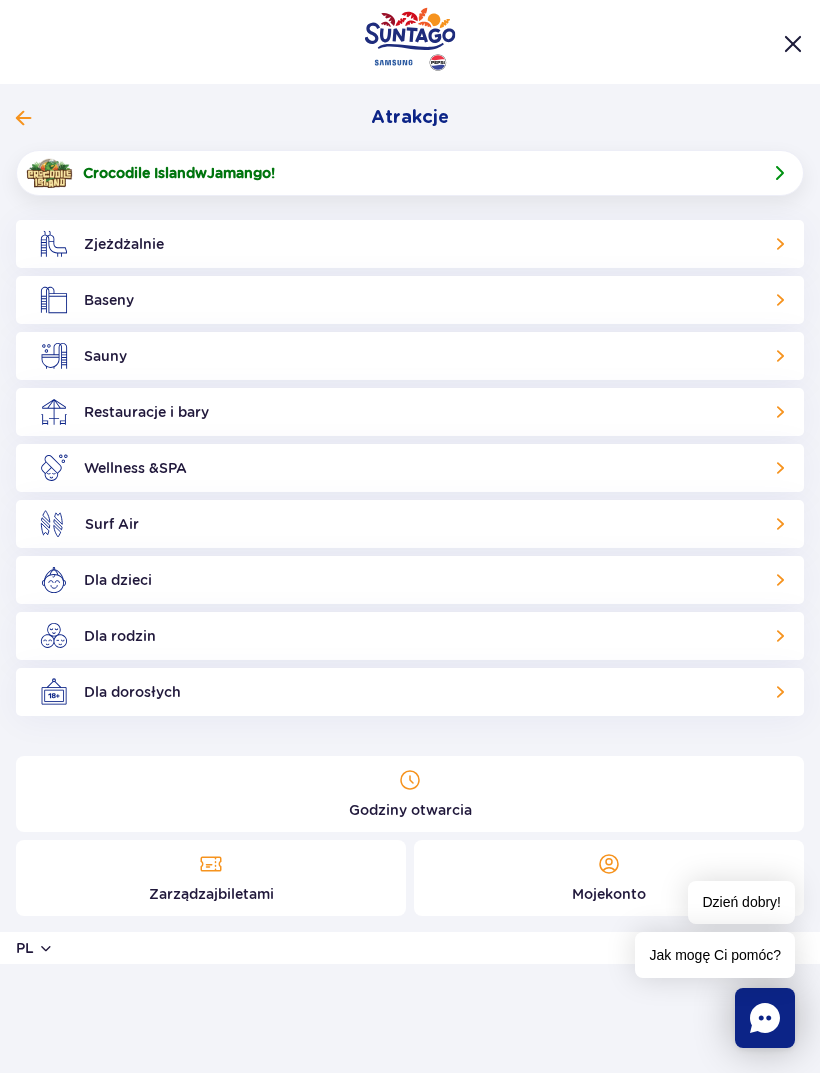 click on "Dla dorosłych" at bounding box center (410, 692) 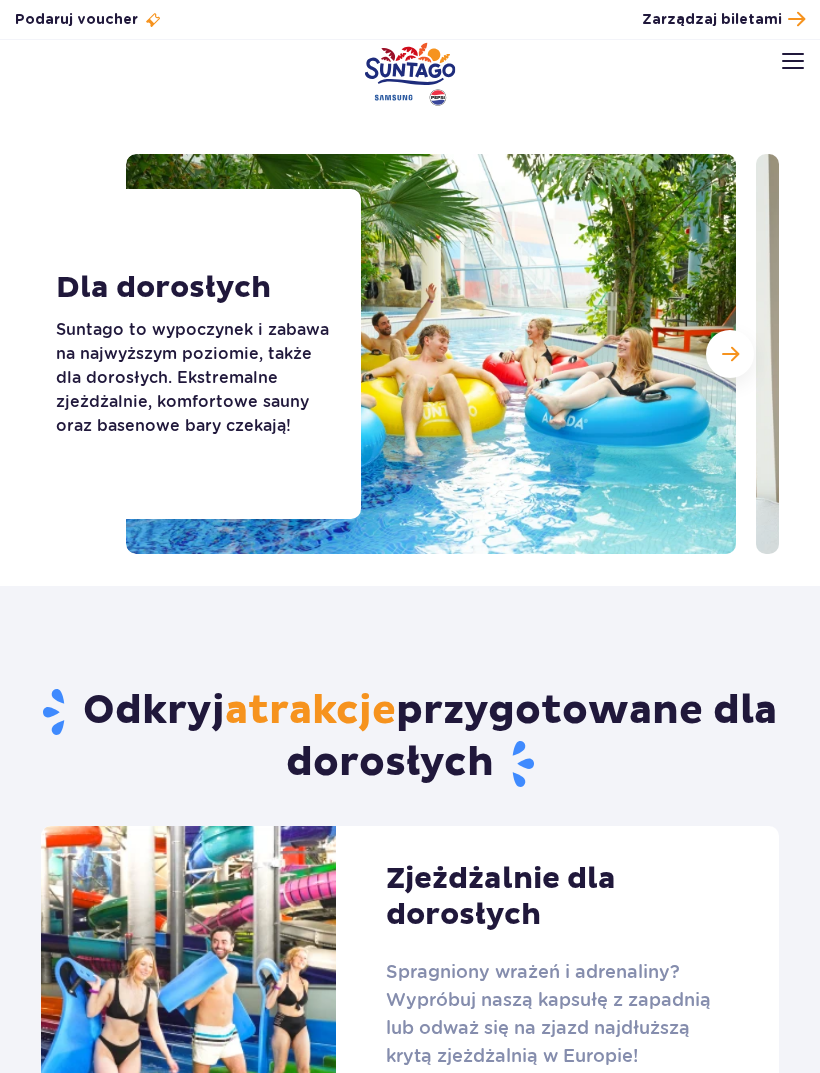 scroll, scrollTop: 0, scrollLeft: 0, axis: both 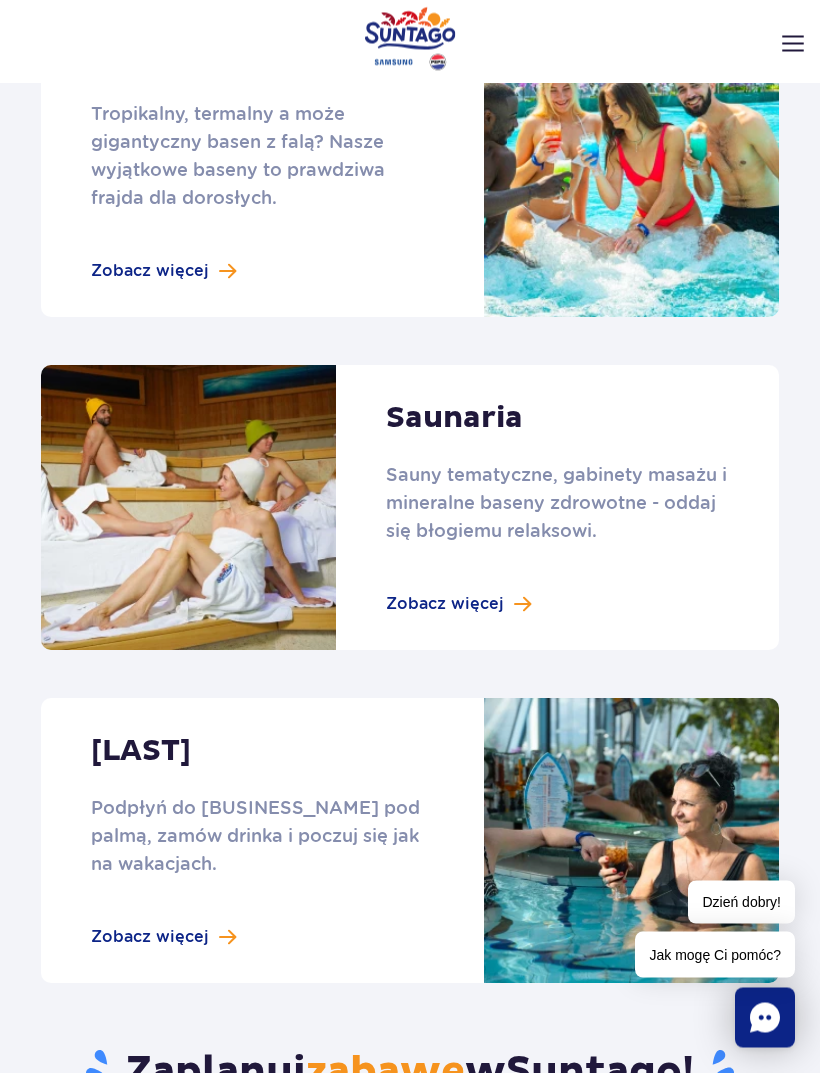 click at bounding box center [410, 508] 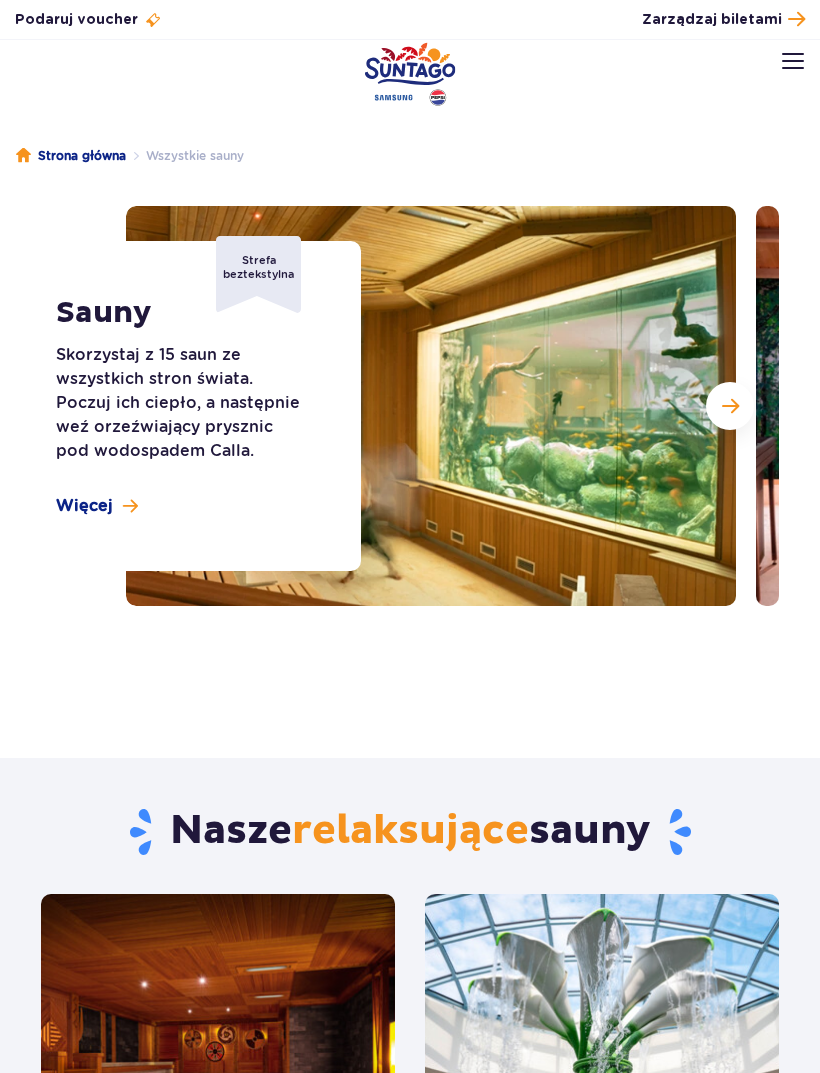 scroll, scrollTop: 0, scrollLeft: 0, axis: both 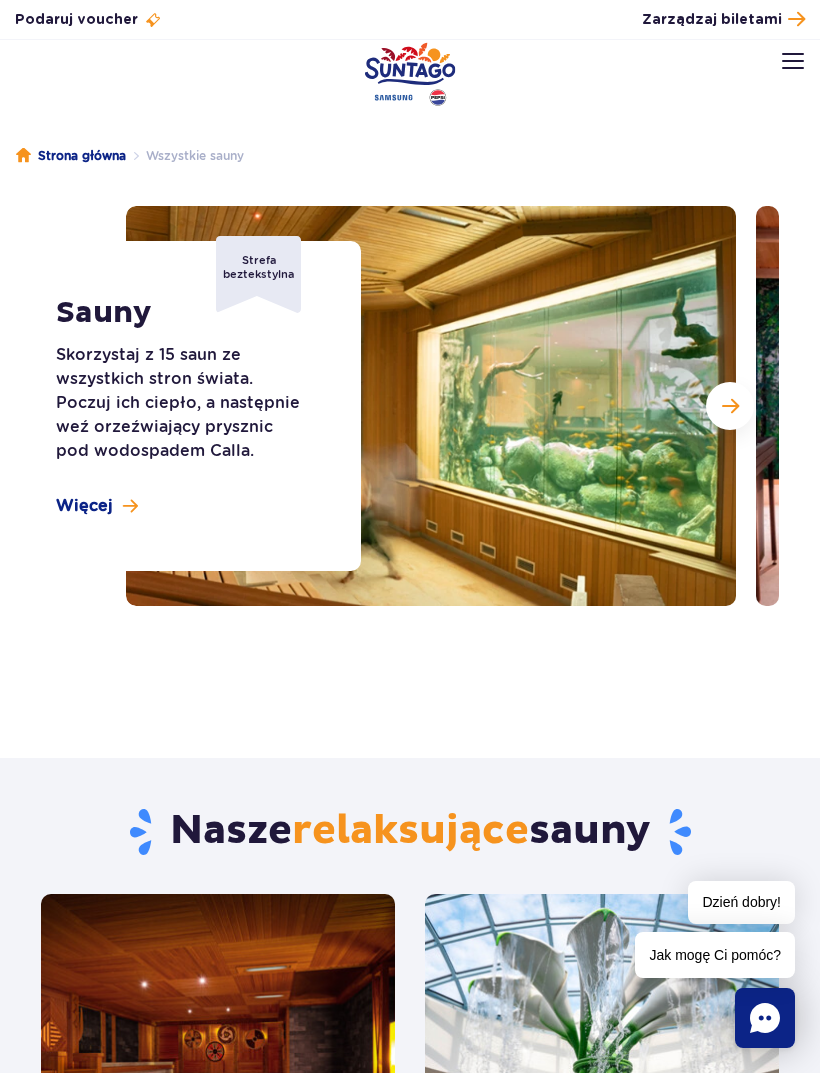 click at bounding box center (793, 61) 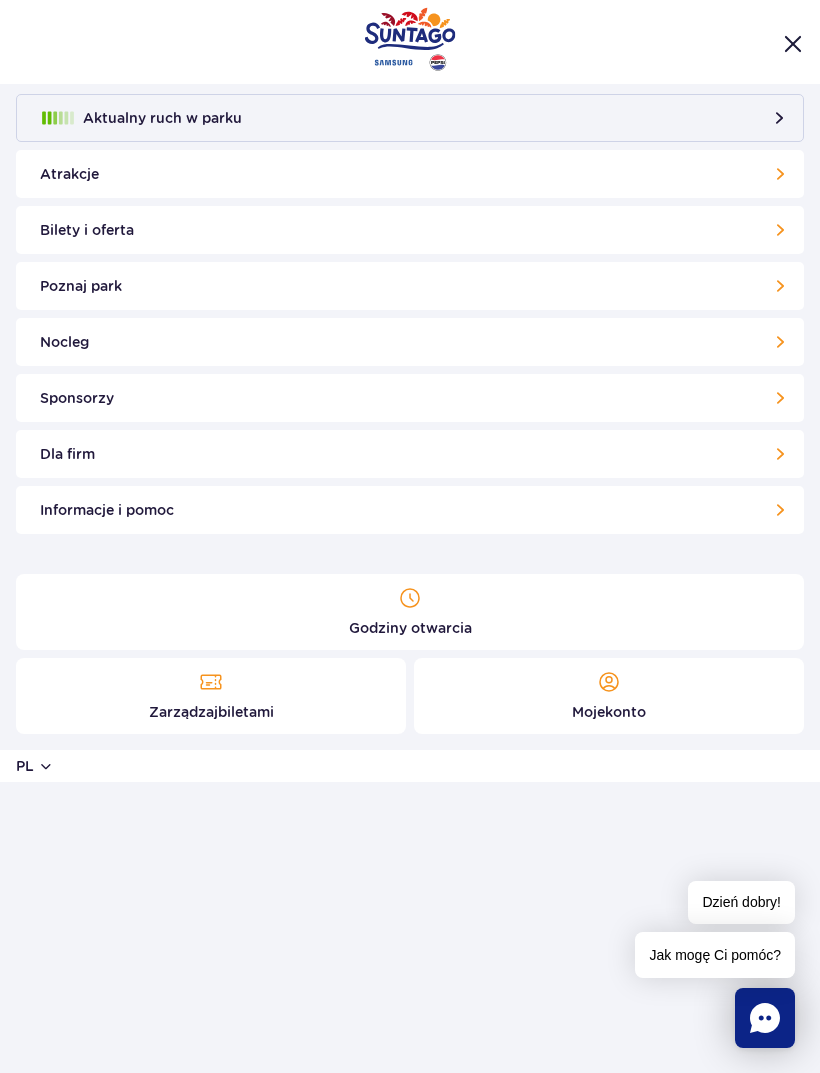 click on "Poznaj park" at bounding box center [410, 286] 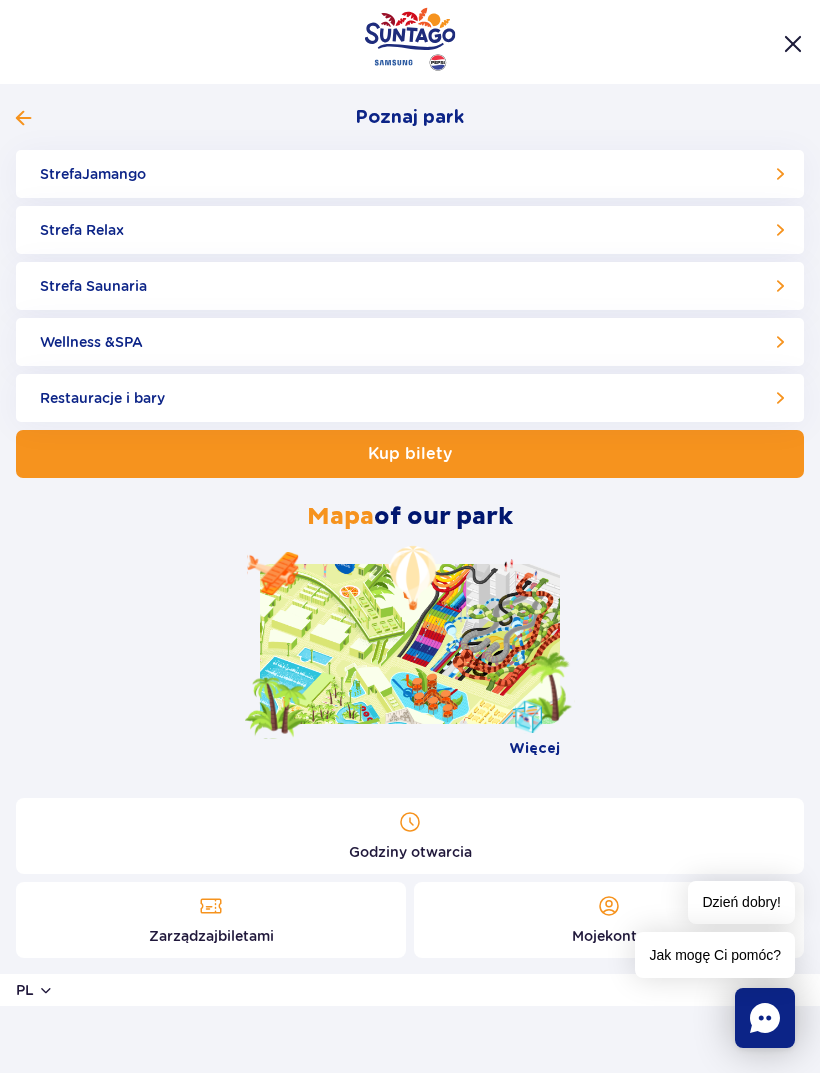 click on "Więcej" at bounding box center [534, 749] 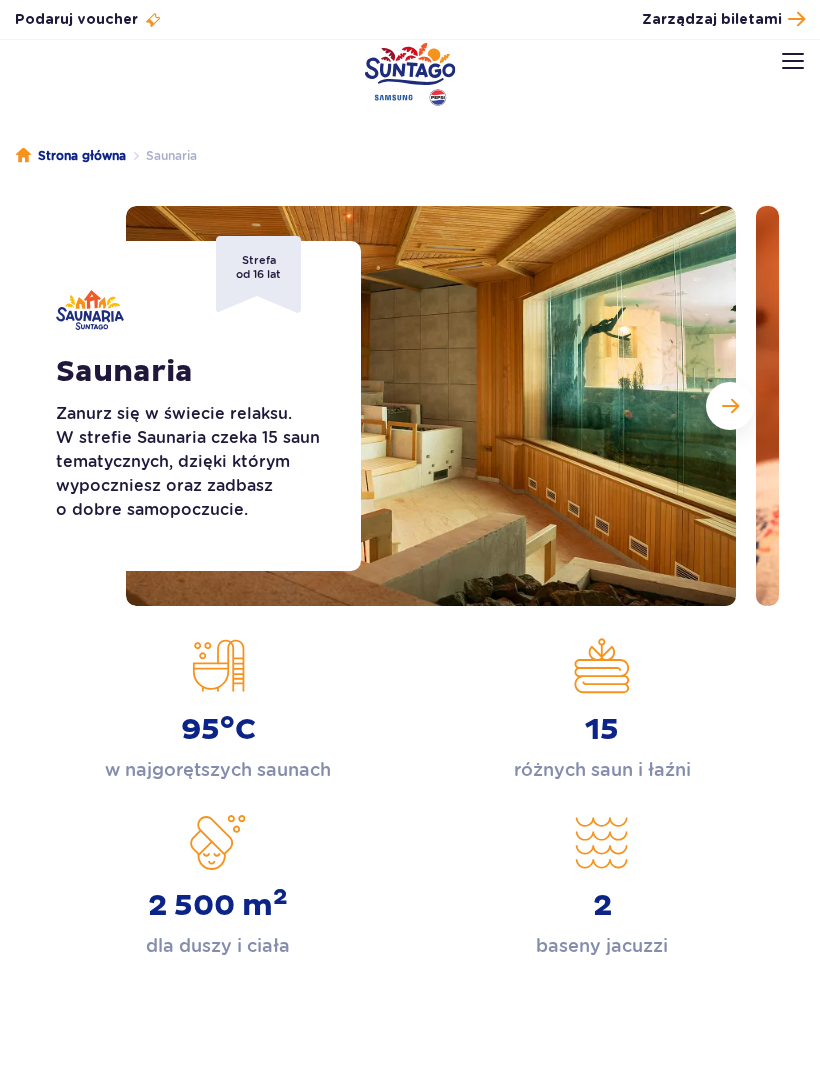 scroll, scrollTop: 0, scrollLeft: 0, axis: both 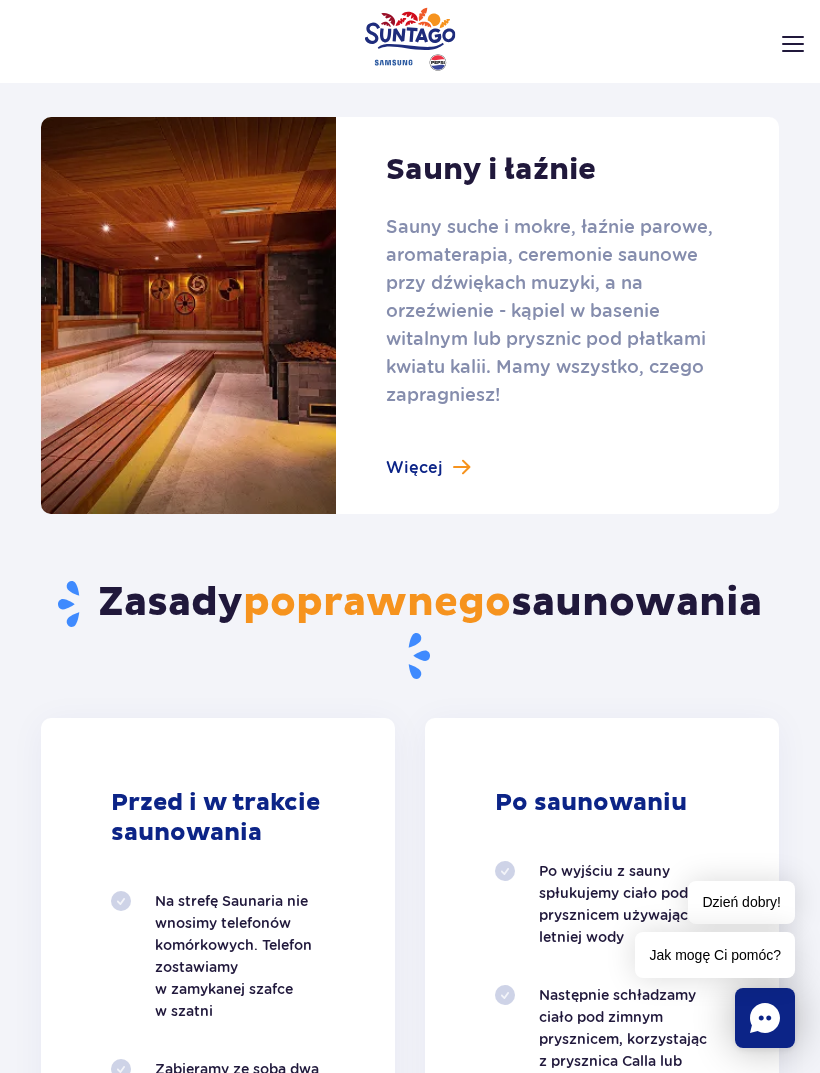 click at bounding box center (410, 315) 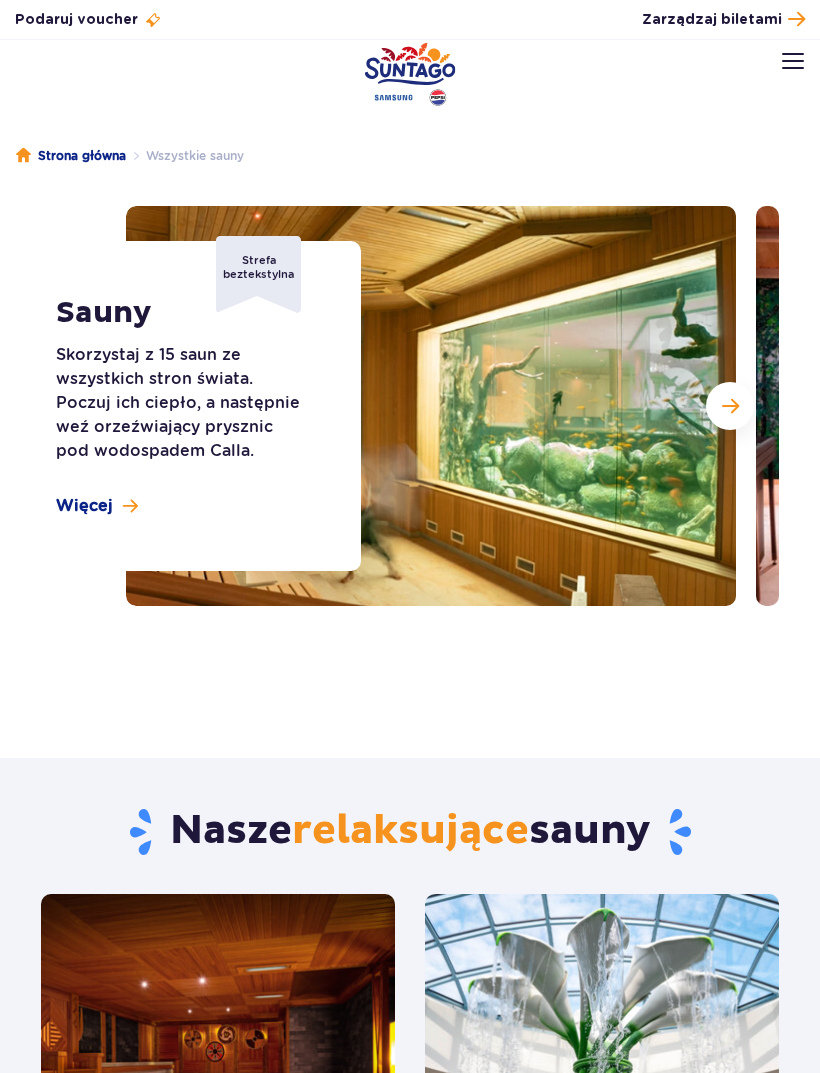scroll, scrollTop: 0, scrollLeft: 0, axis: both 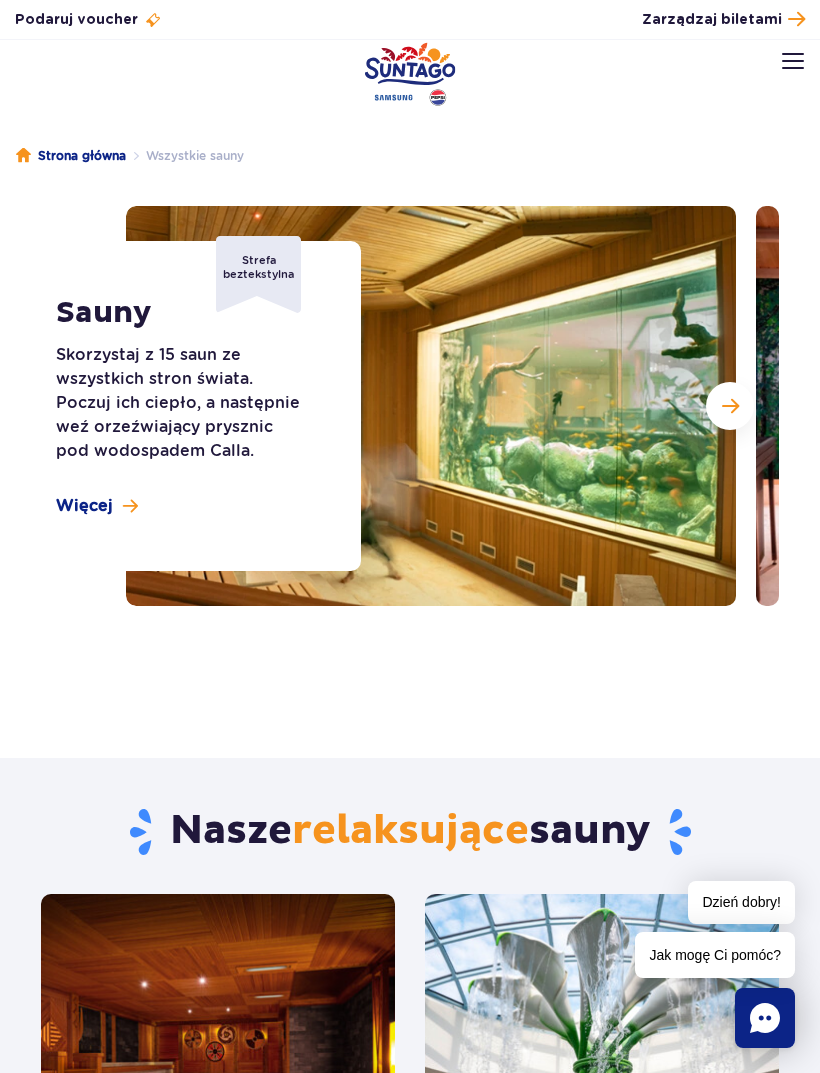 click at bounding box center [793, 61] 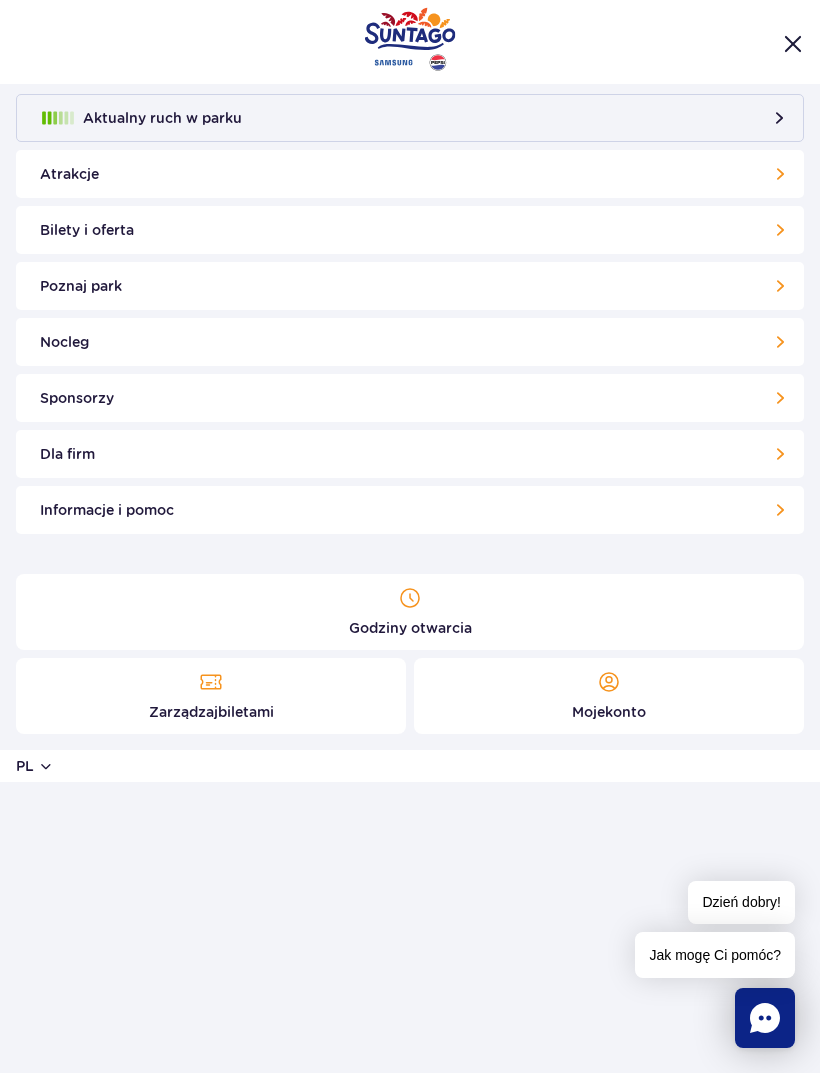click at bounding box center [793, 44] 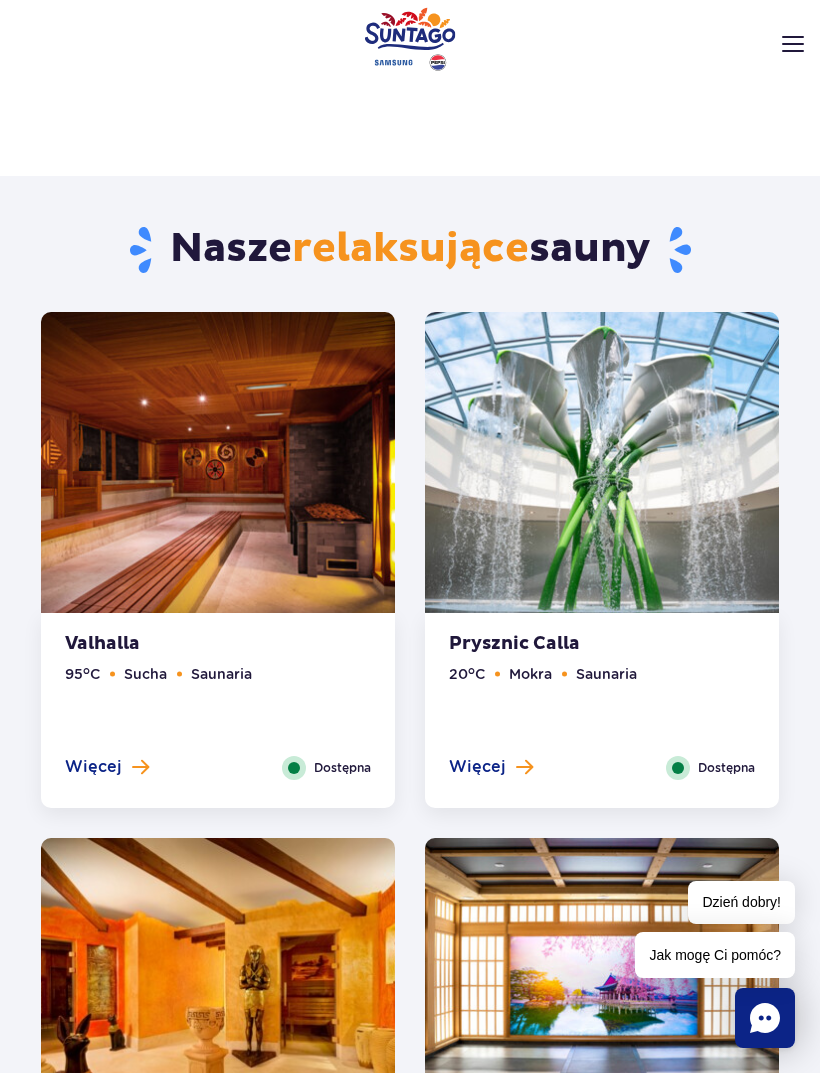 scroll, scrollTop: 583, scrollLeft: 0, axis: vertical 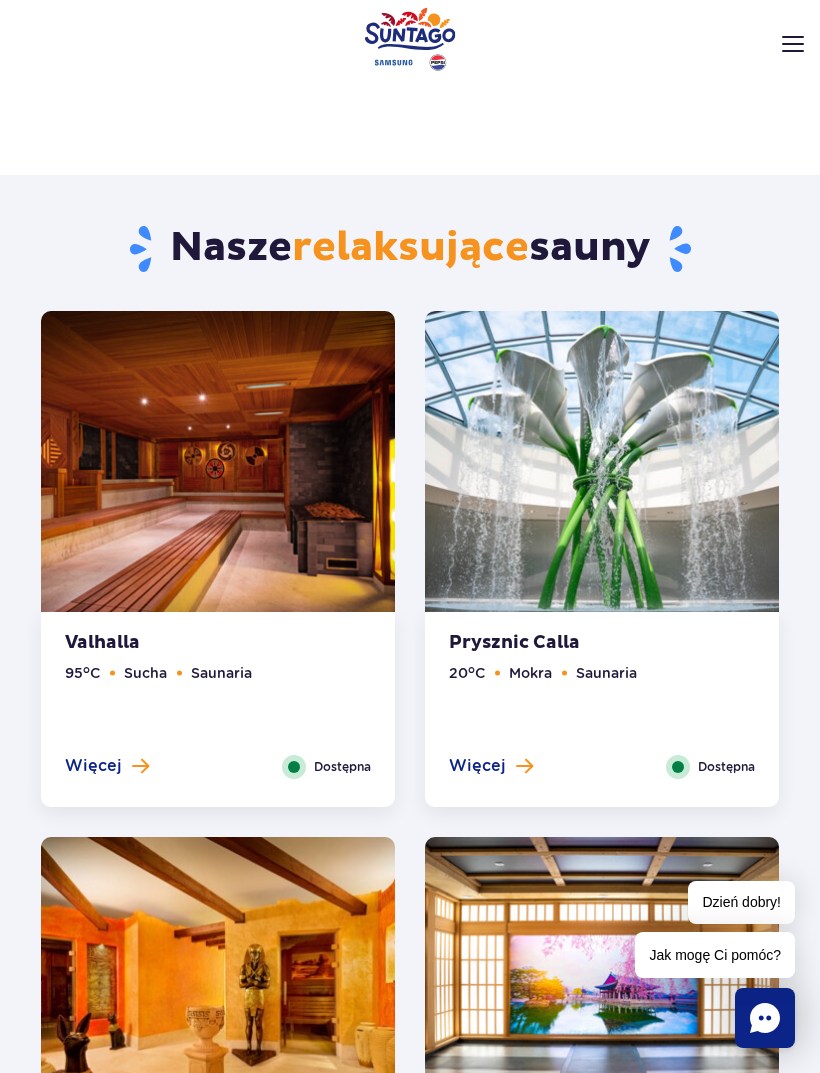 click on "Więcej" at bounding box center (477, 766) 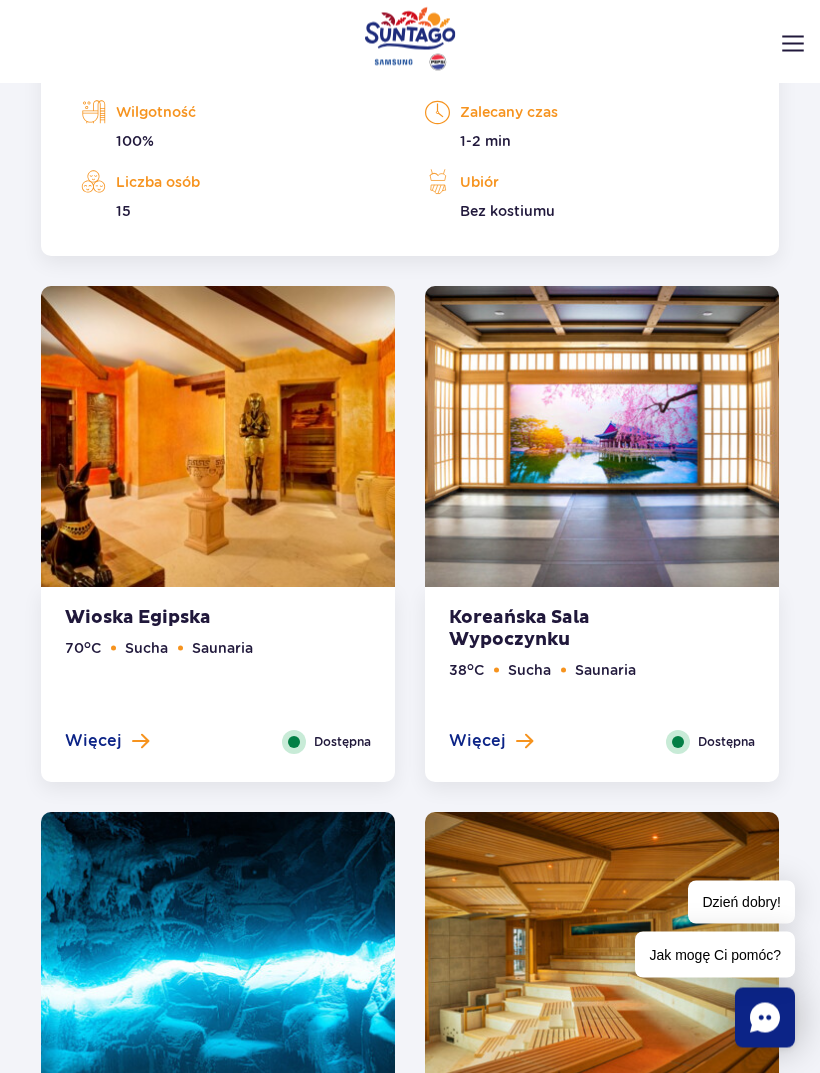 scroll, scrollTop: 1988, scrollLeft: 0, axis: vertical 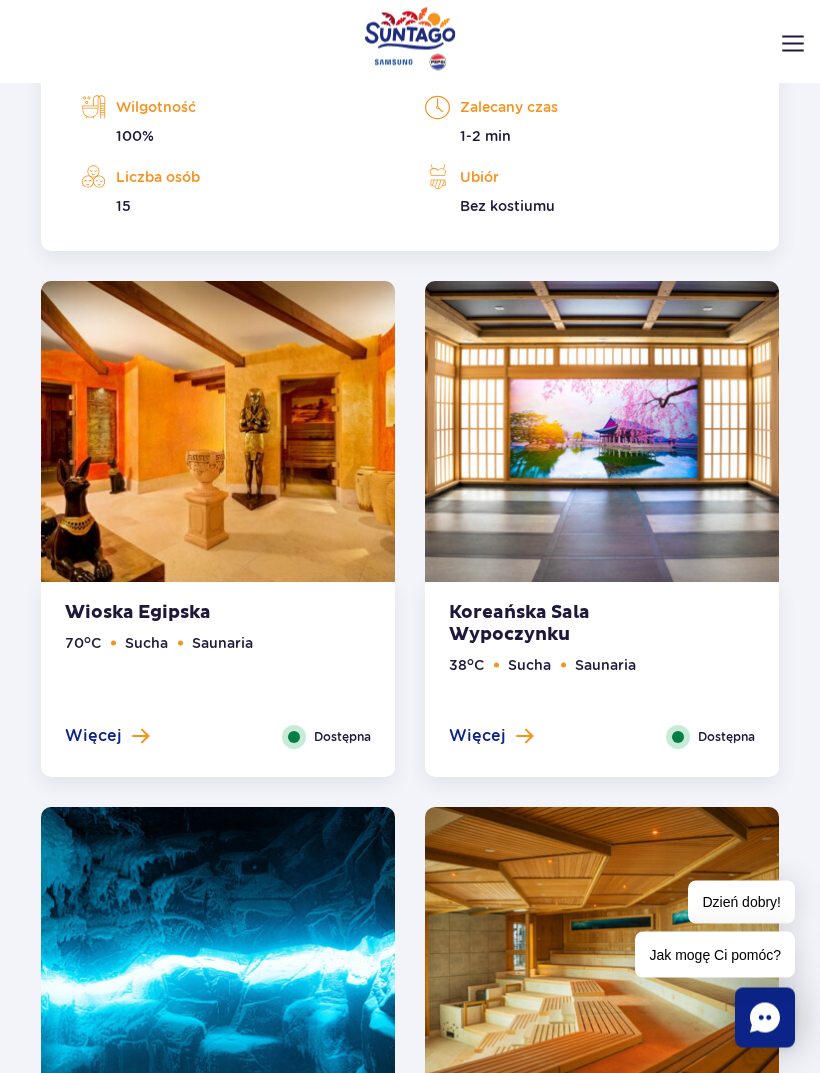 click on "Więcej" at bounding box center (477, 737) 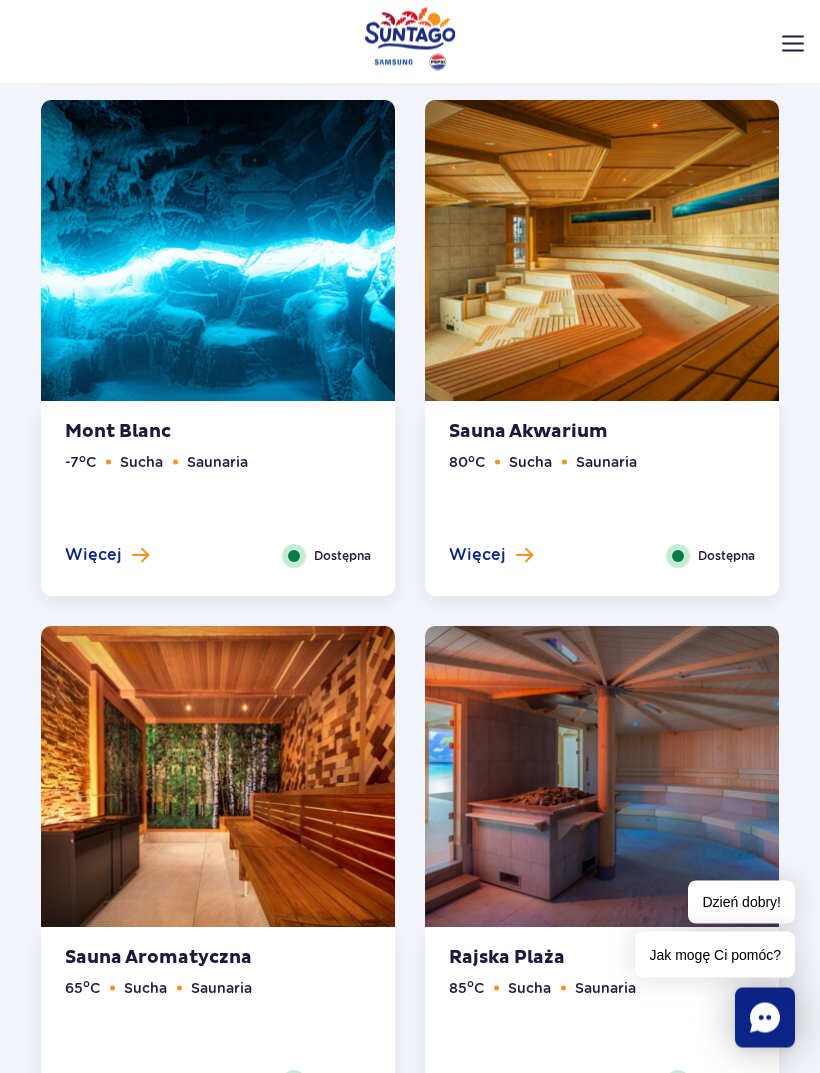 scroll, scrollTop: 2742, scrollLeft: 0, axis: vertical 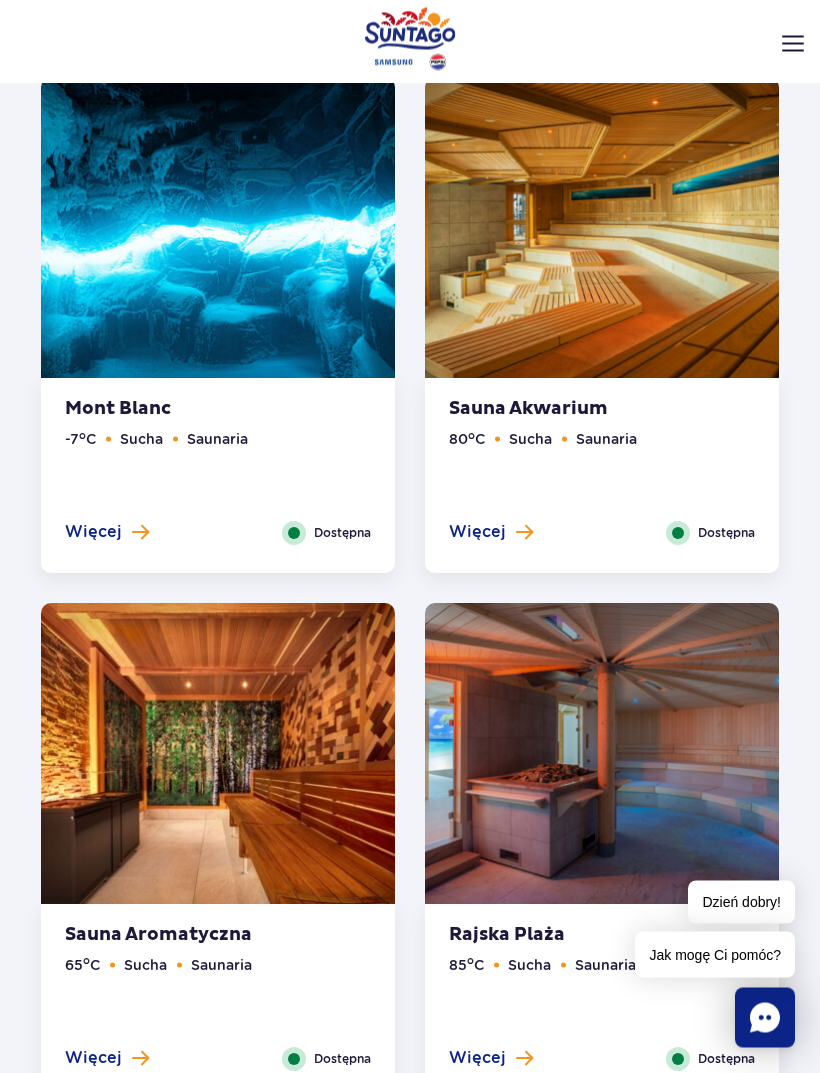 click on "Więcej" at bounding box center [477, 533] 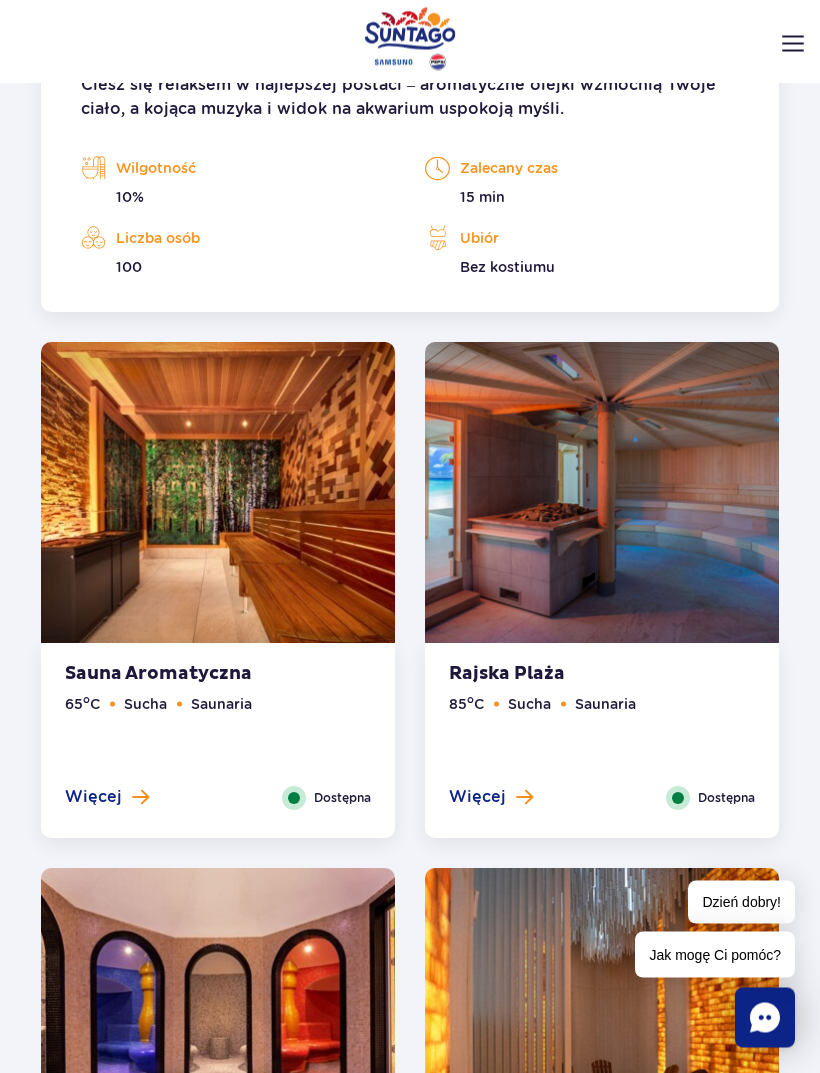 scroll, scrollTop: 2983, scrollLeft: 0, axis: vertical 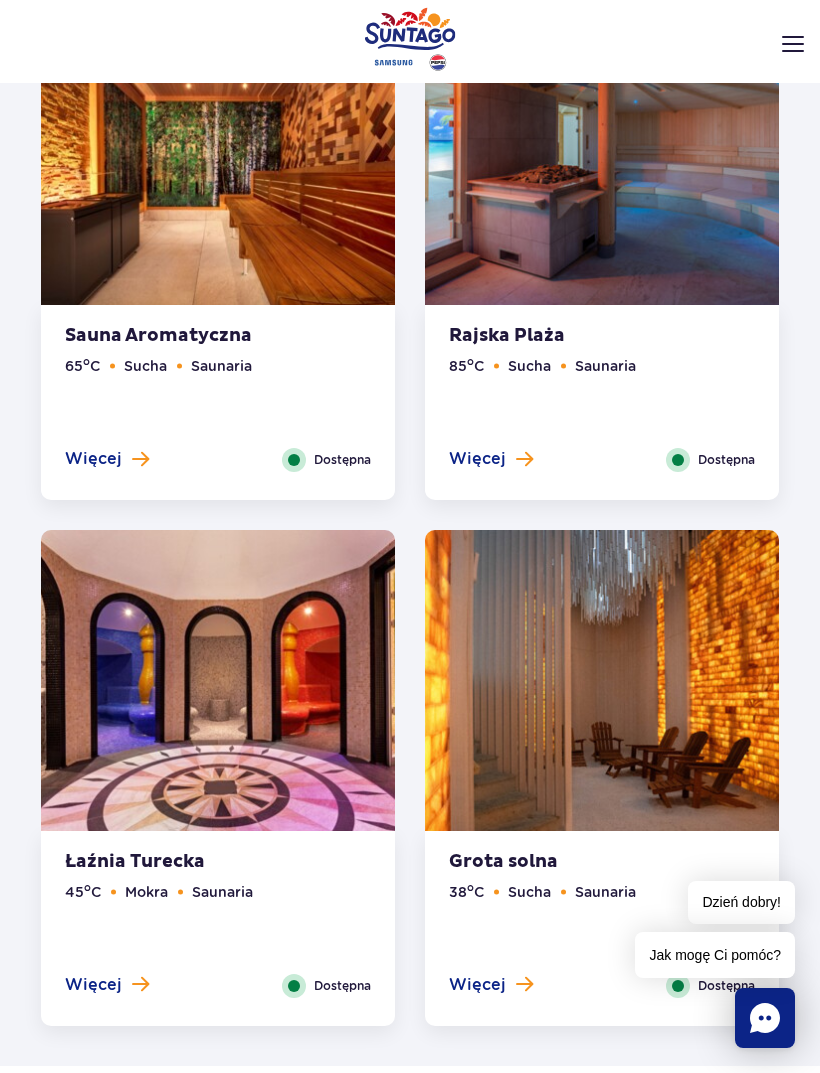 click on "Więcej" at bounding box center (477, 459) 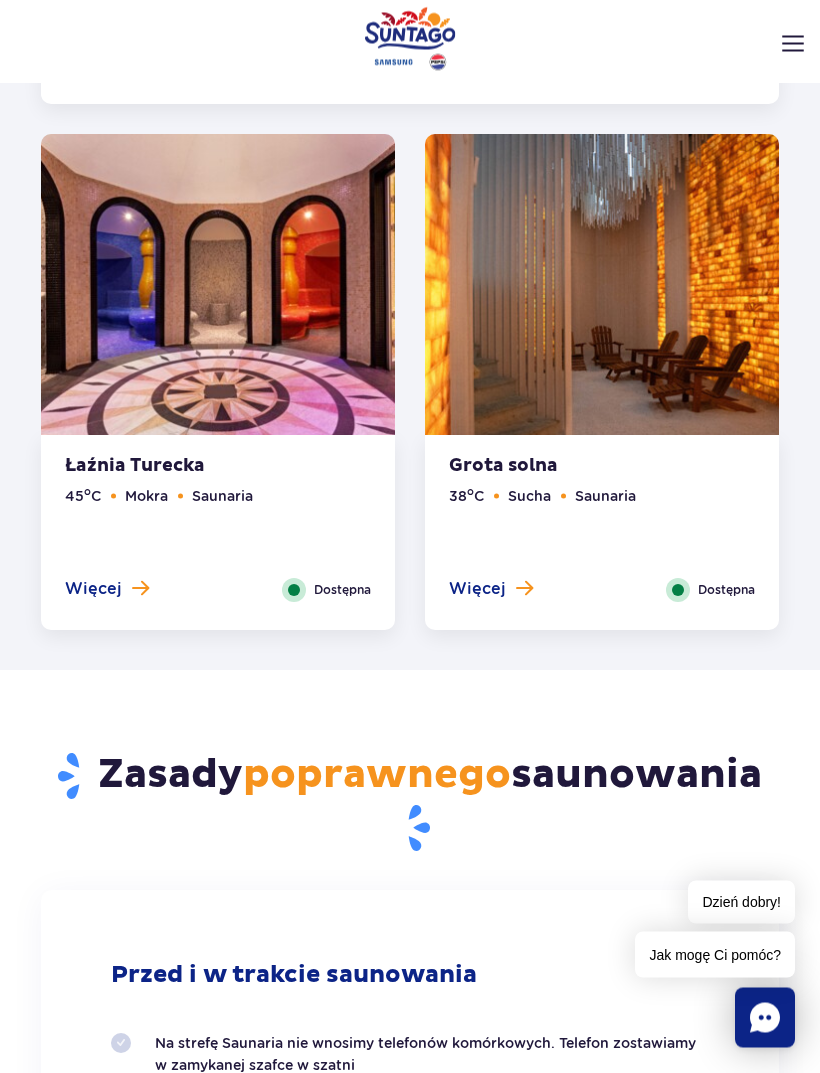 scroll, scrollTop: 3714, scrollLeft: 0, axis: vertical 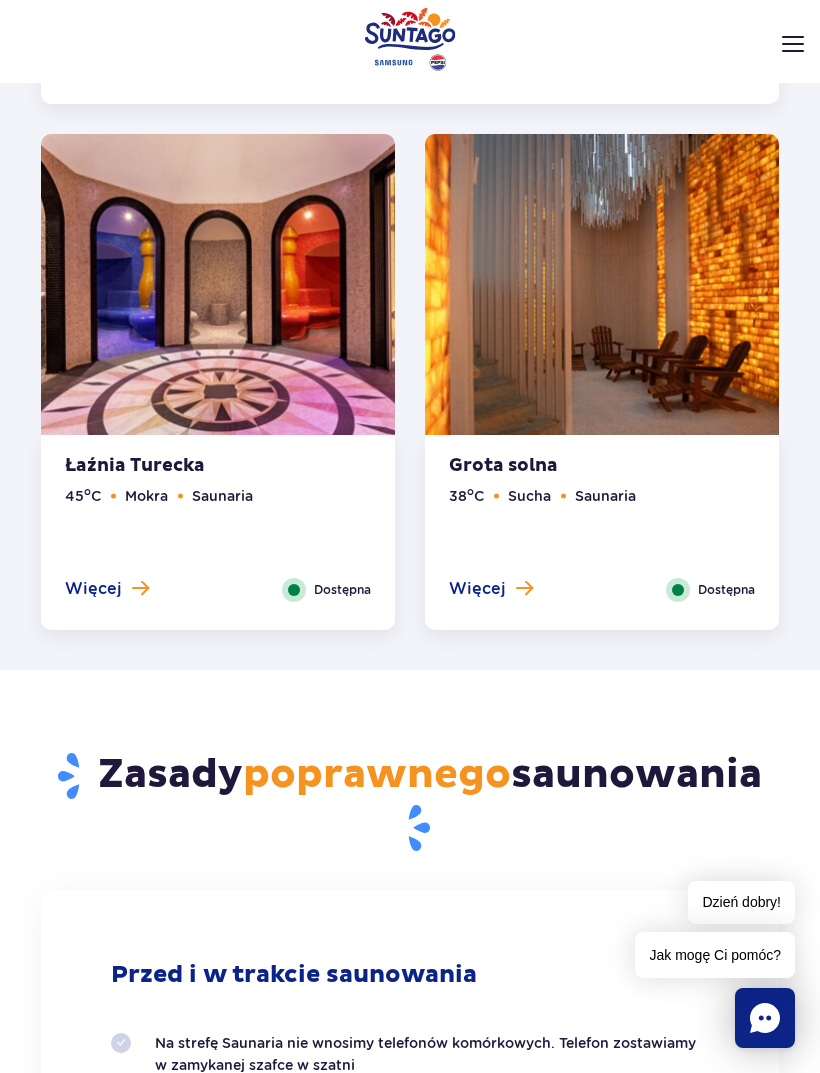 click on "Więcej" at bounding box center (93, 589) 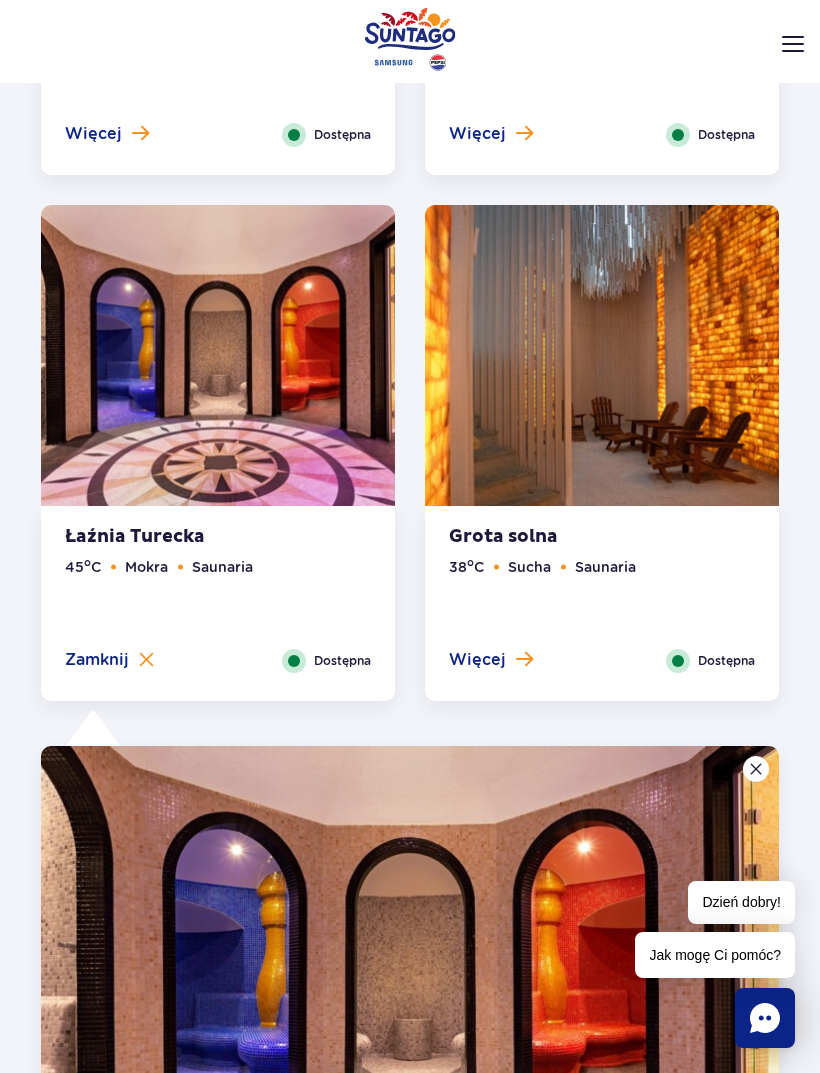 scroll, scrollTop: 2794, scrollLeft: 0, axis: vertical 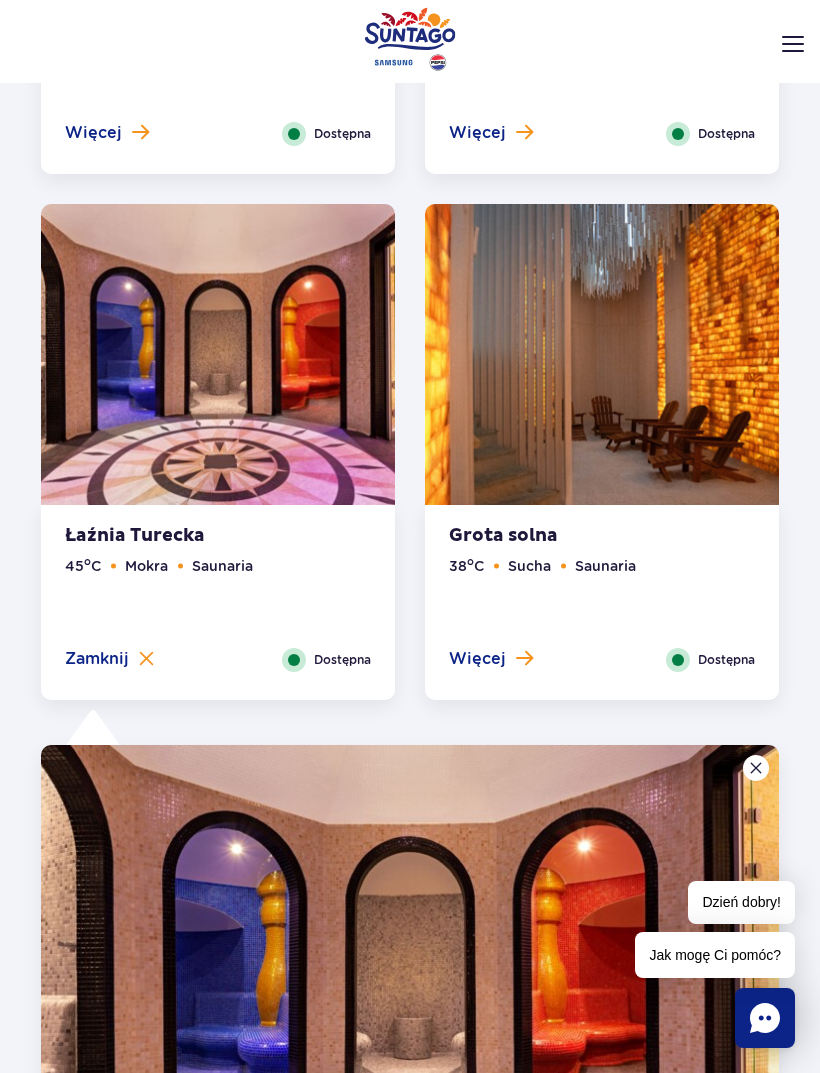 click on "Więcej" at bounding box center [477, 659] 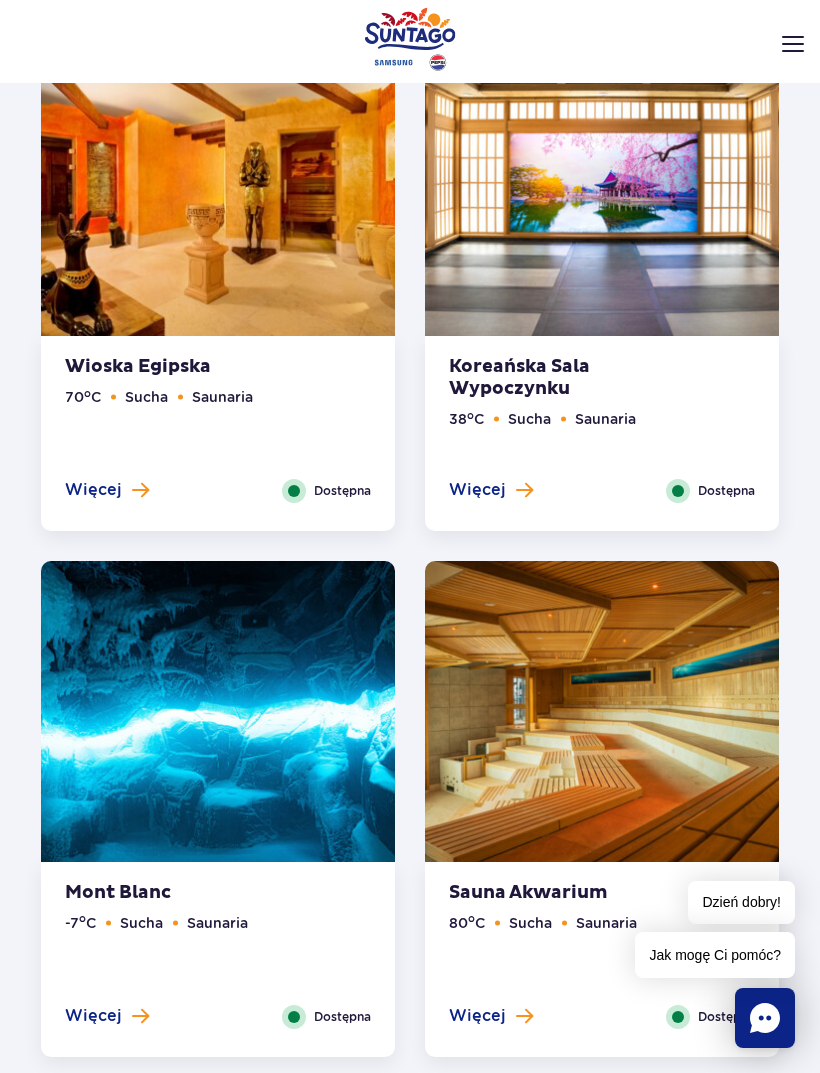 scroll, scrollTop: 1384, scrollLeft: 0, axis: vertical 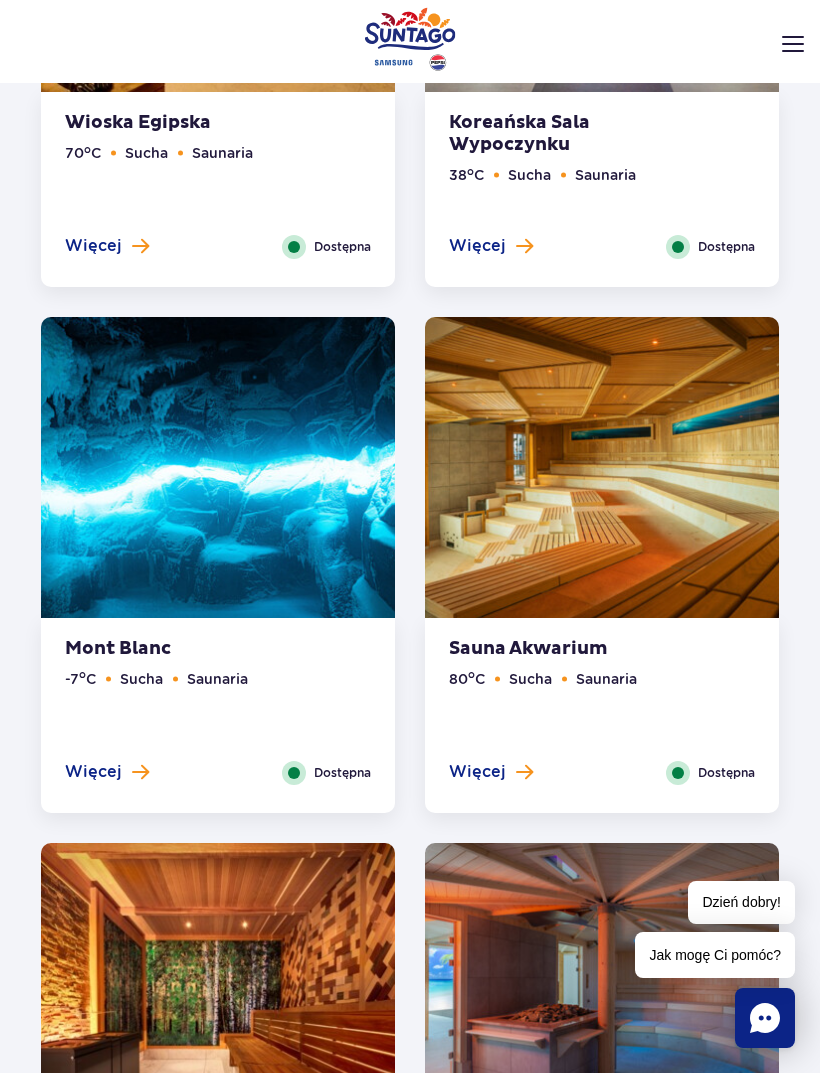 click on "Więcej" at bounding box center [93, 772] 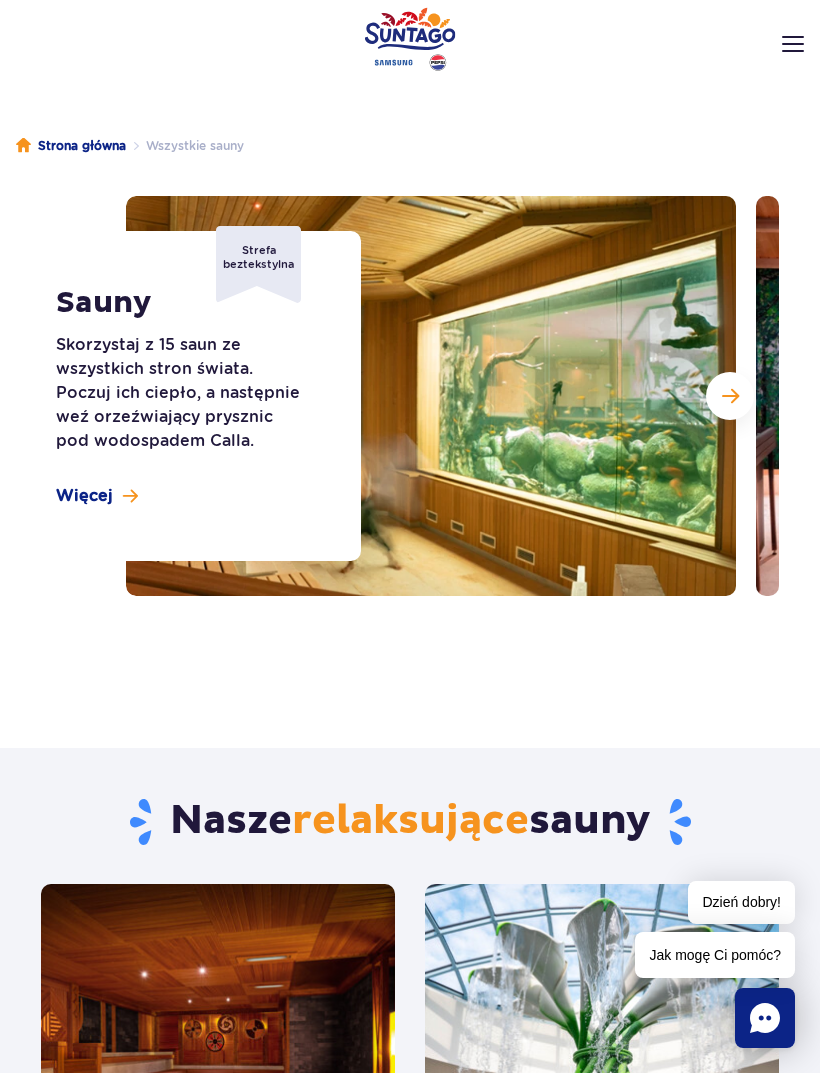 scroll, scrollTop: 0, scrollLeft: 0, axis: both 